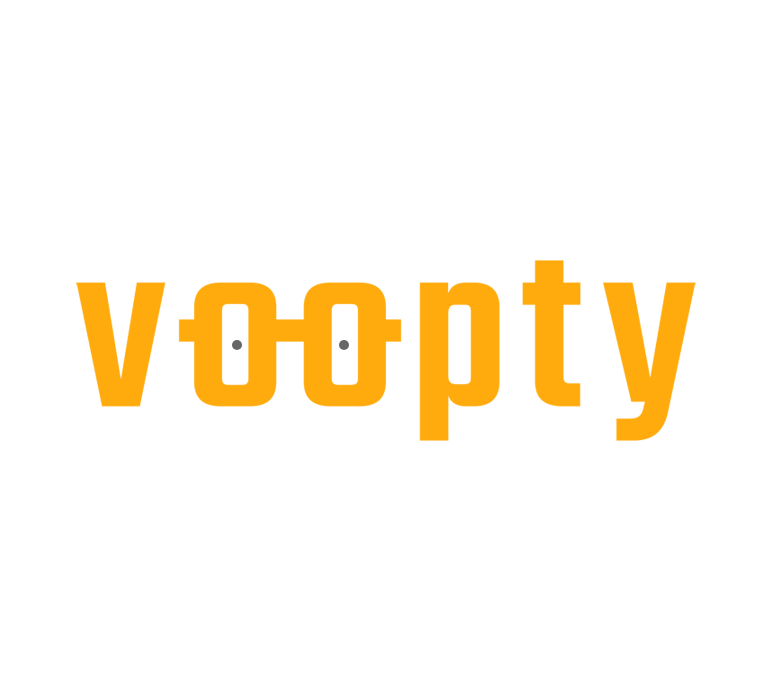 scroll, scrollTop: 0, scrollLeft: 0, axis: both 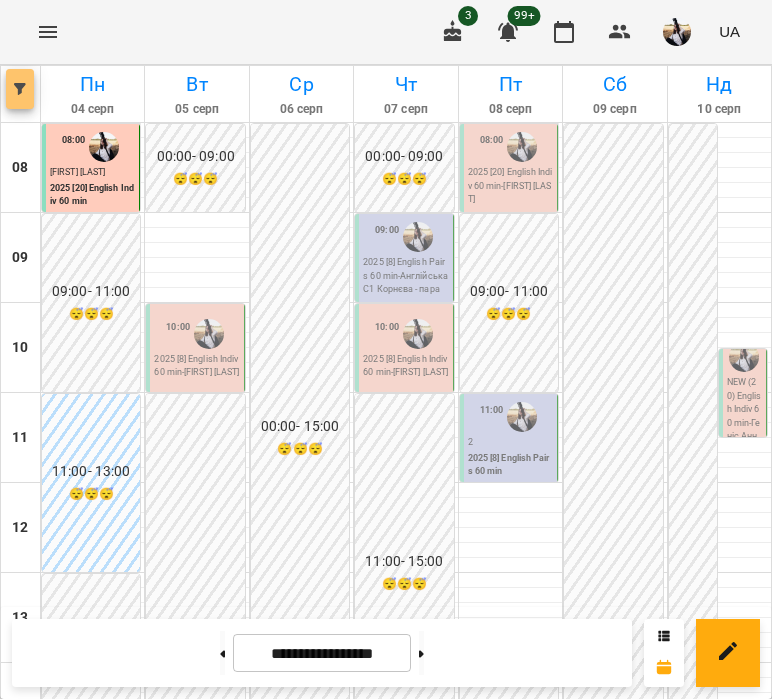 click 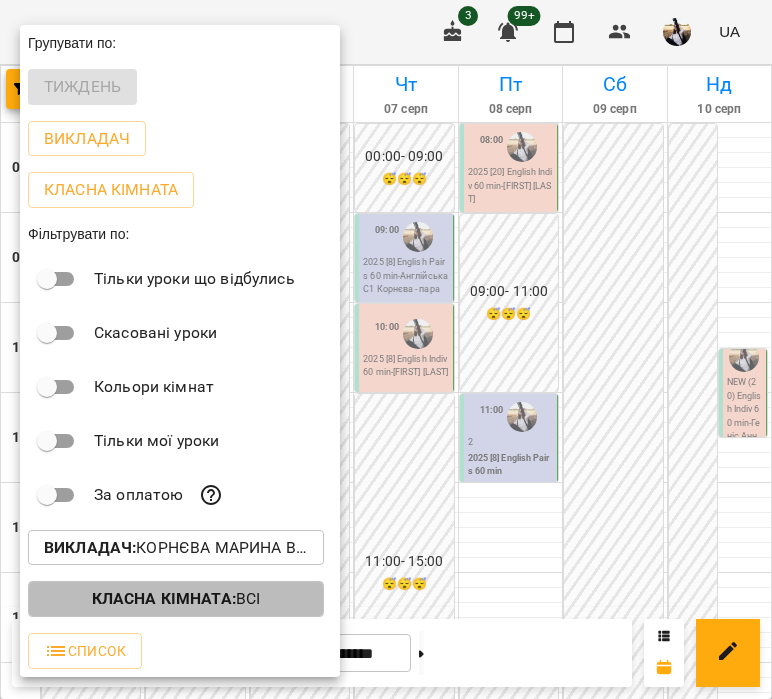 click on "Класна кімната :" at bounding box center (164, 598) 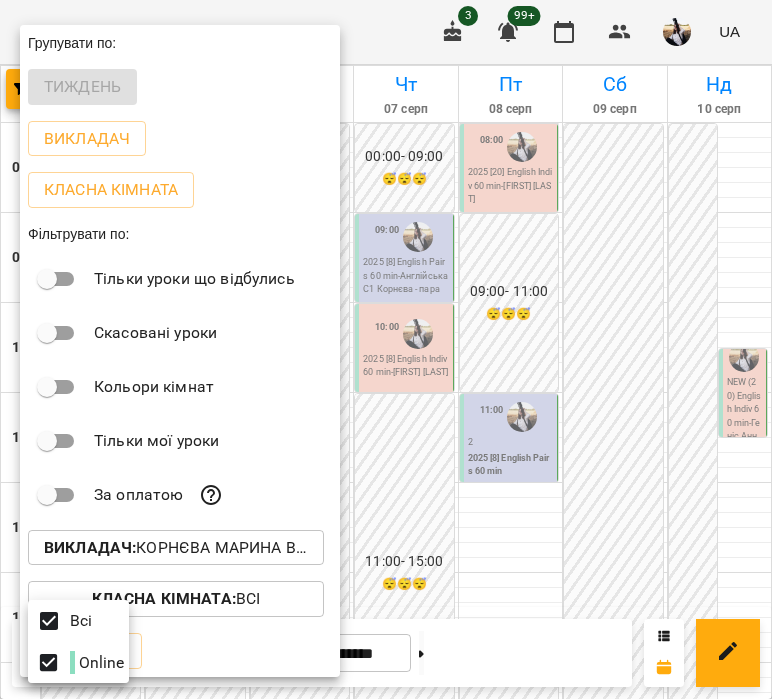 click at bounding box center [386, 349] 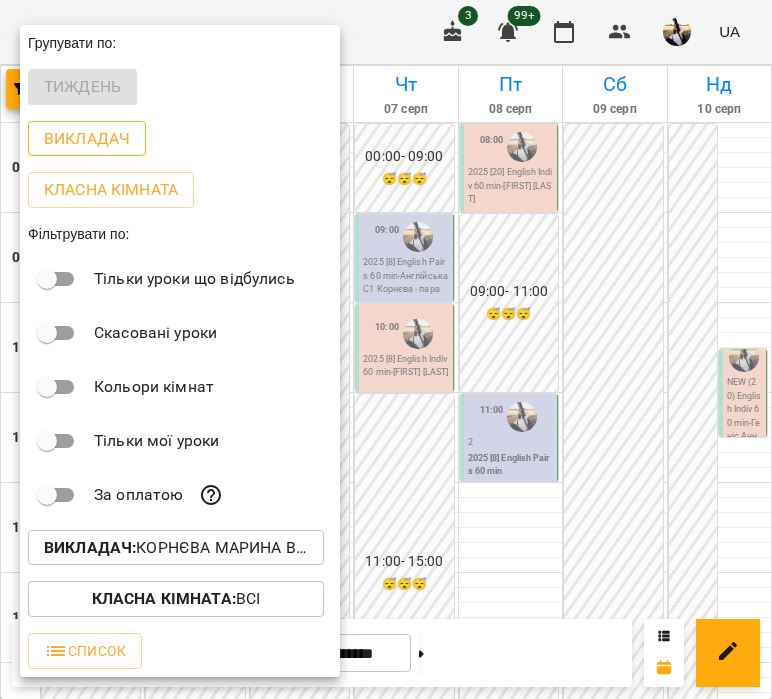 click on "Викладач" at bounding box center (87, 139) 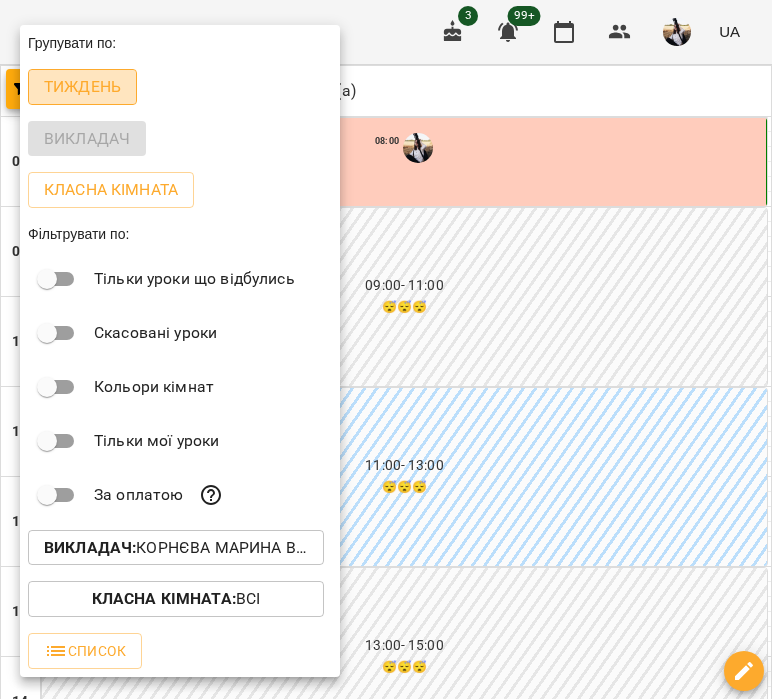 click on "Тиждень" at bounding box center [82, 87] 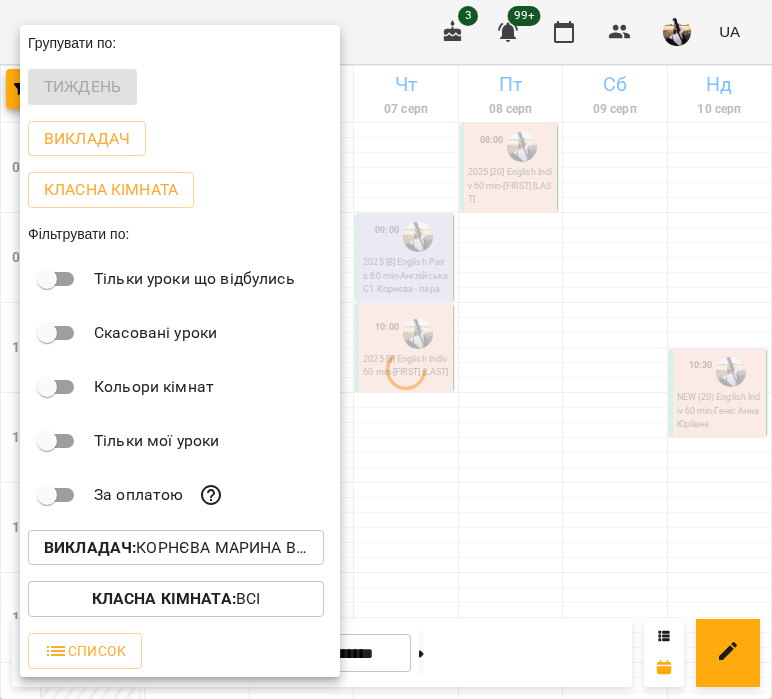 click on "Класна кімната :" at bounding box center (164, 598) 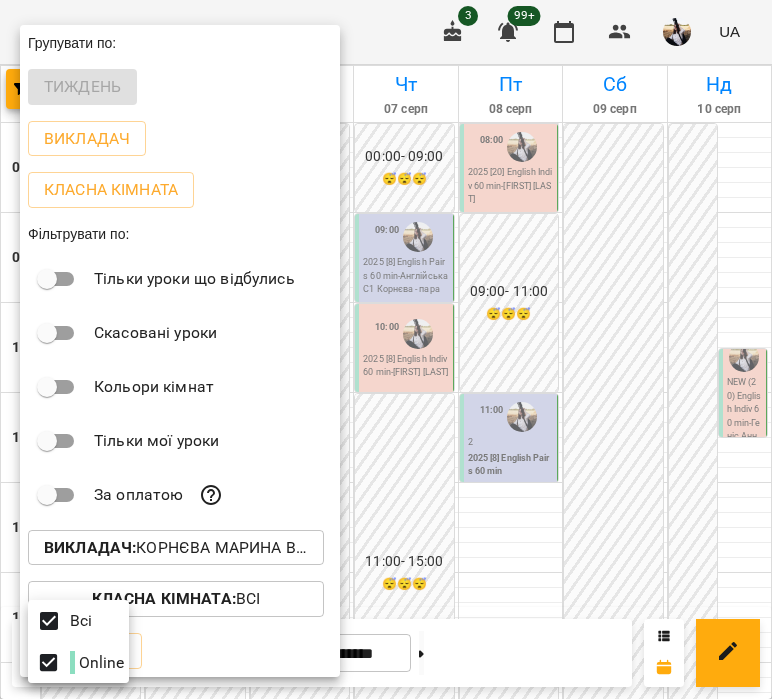 click at bounding box center [386, 349] 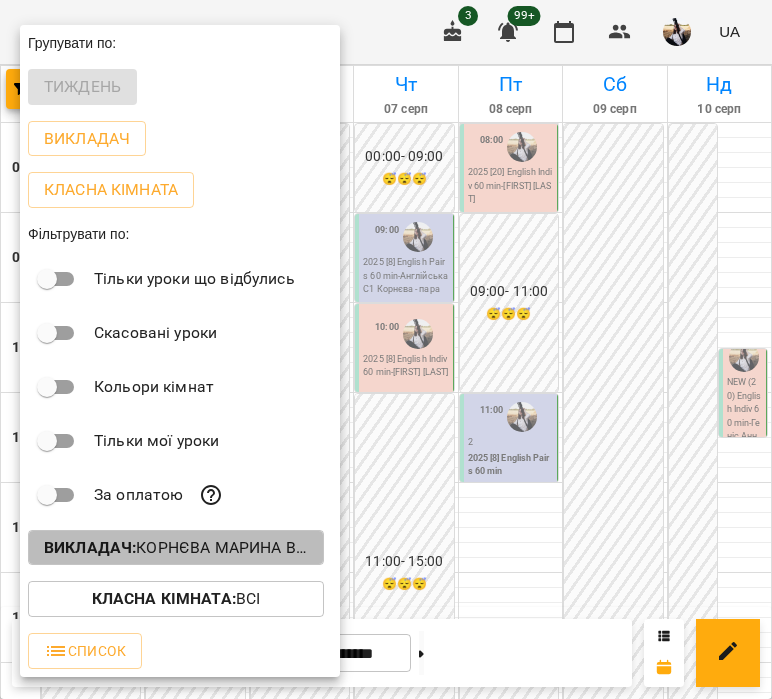 click on "Викладач :  [LAST] [LAST] [LAST] (а)" at bounding box center (176, 548) 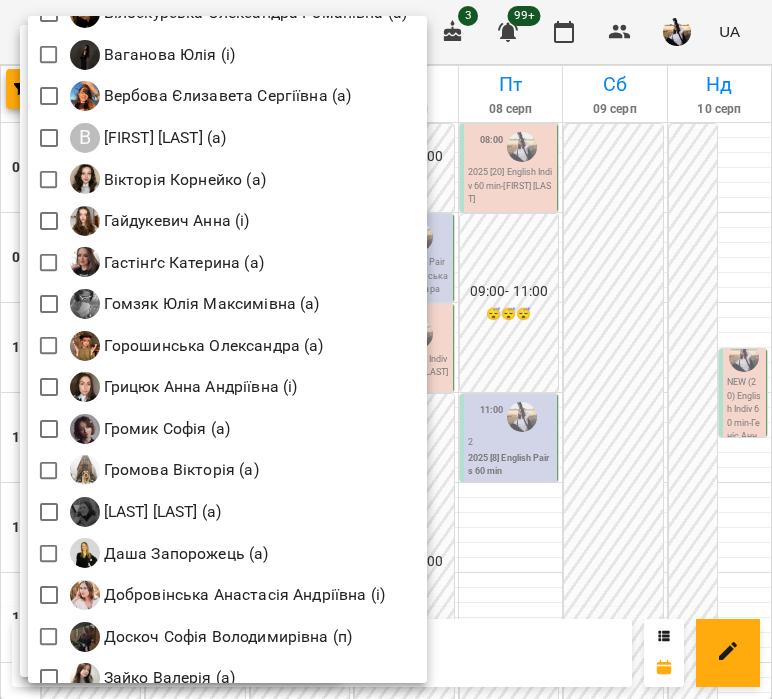 scroll, scrollTop: 576, scrollLeft: 0, axis: vertical 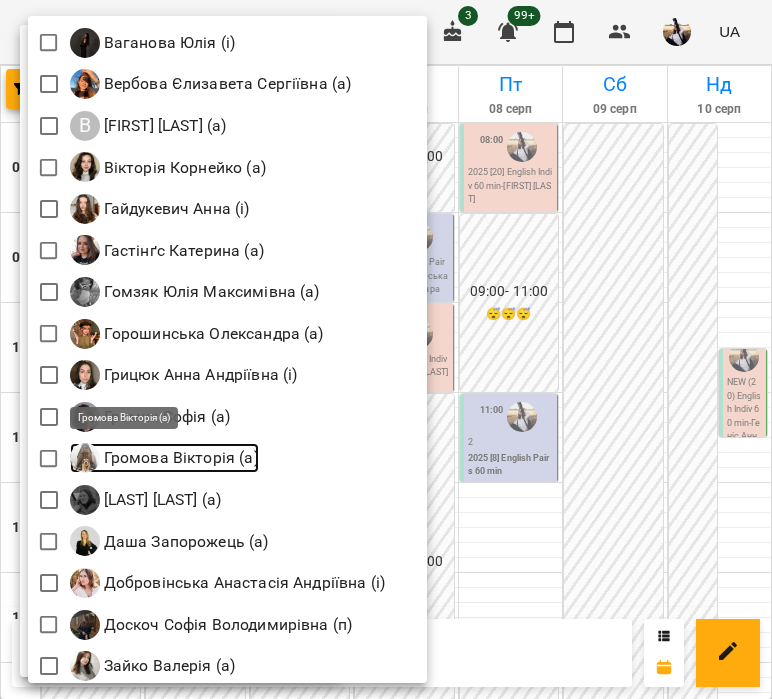 click on "Громова Вікторія (а)" at bounding box center [179, 458] 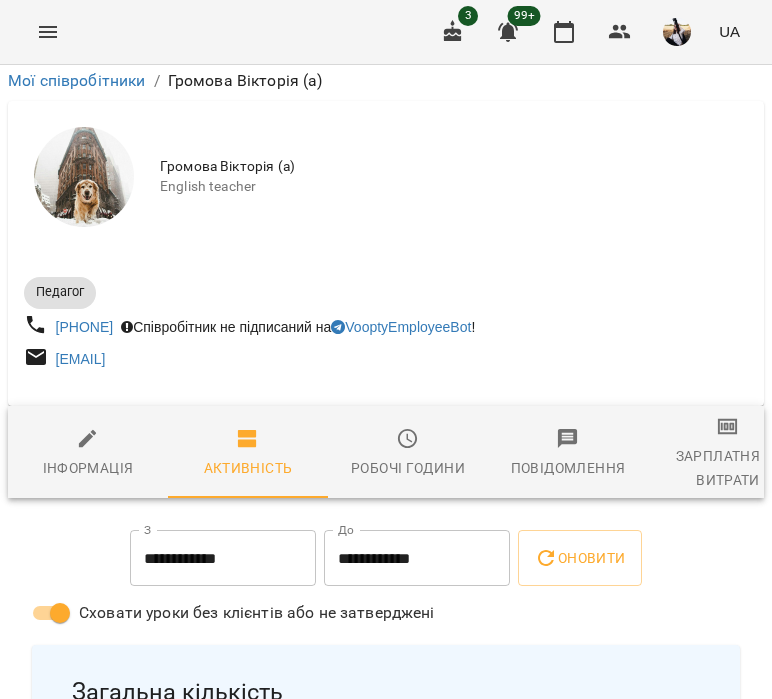 scroll, scrollTop: 1026, scrollLeft: 0, axis: vertical 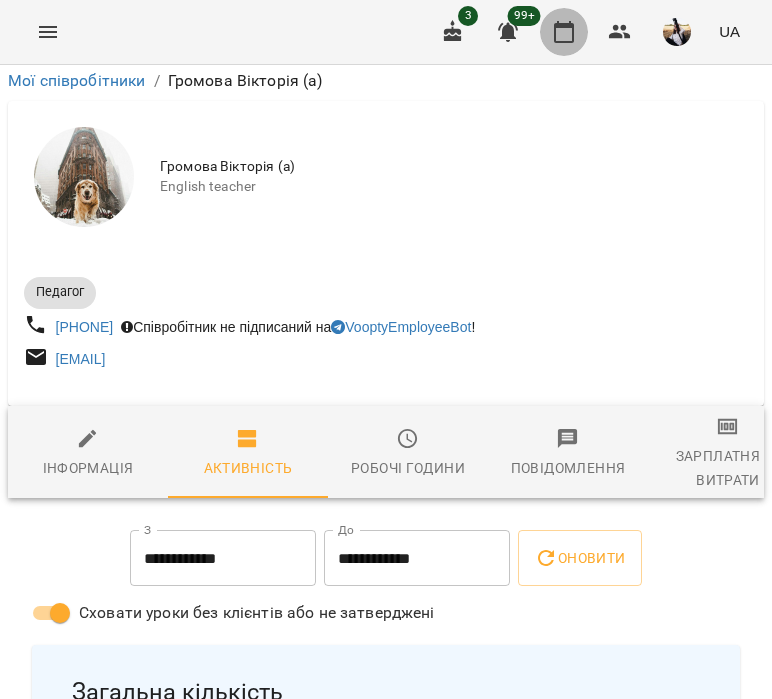 click 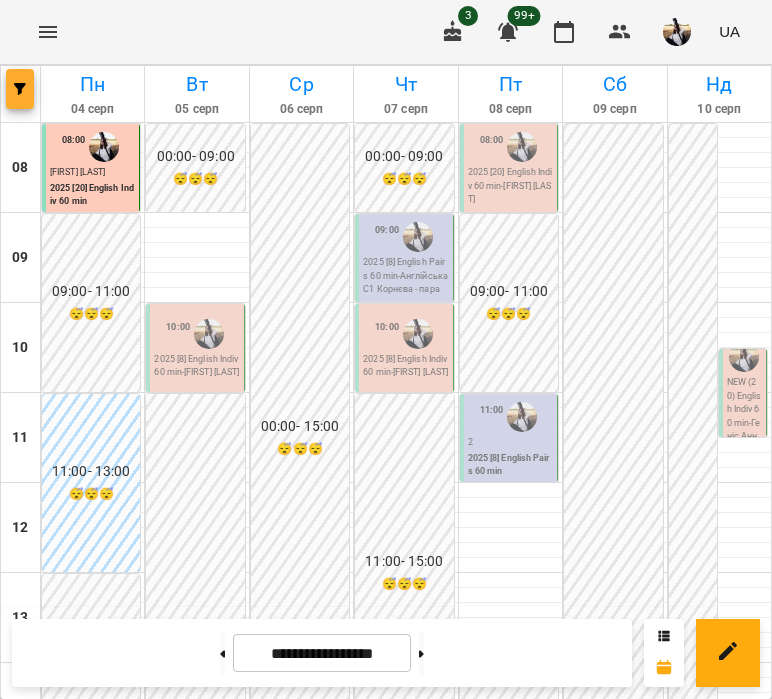 click at bounding box center (20, 89) 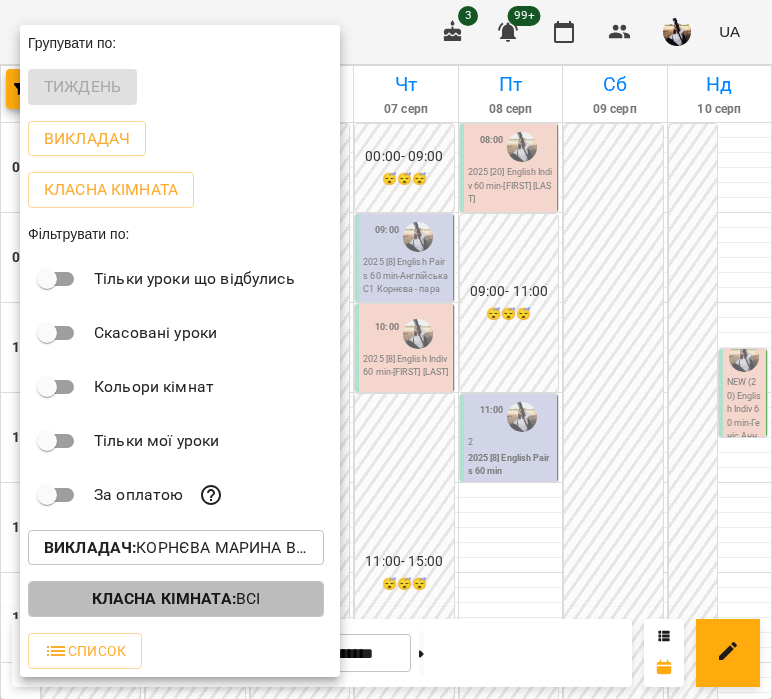 click on "Класна кімната :  Всі" at bounding box center (176, 599) 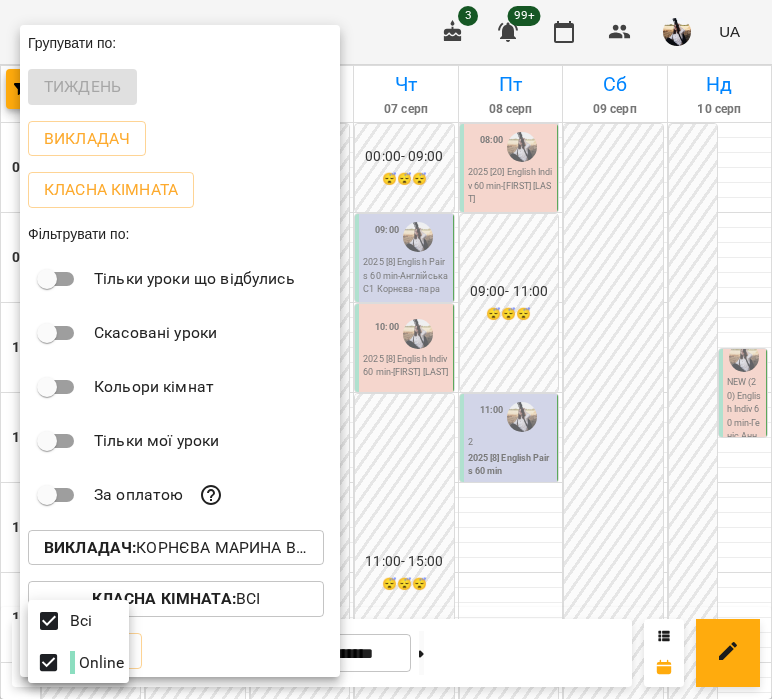 click at bounding box center (386, 349) 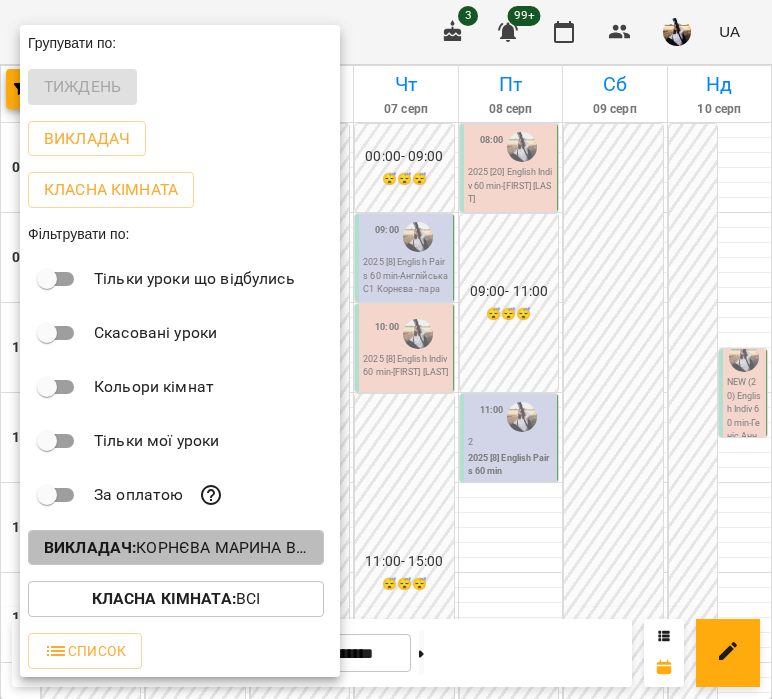 click on "Викладач :  [LAST] [LAST] [LAST] (а)" at bounding box center [176, 548] 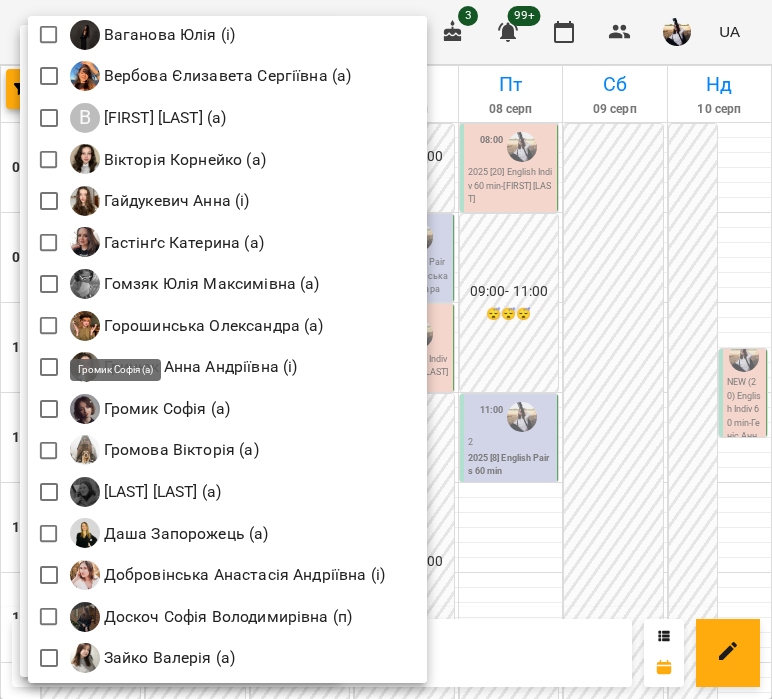 scroll, scrollTop: 583, scrollLeft: 0, axis: vertical 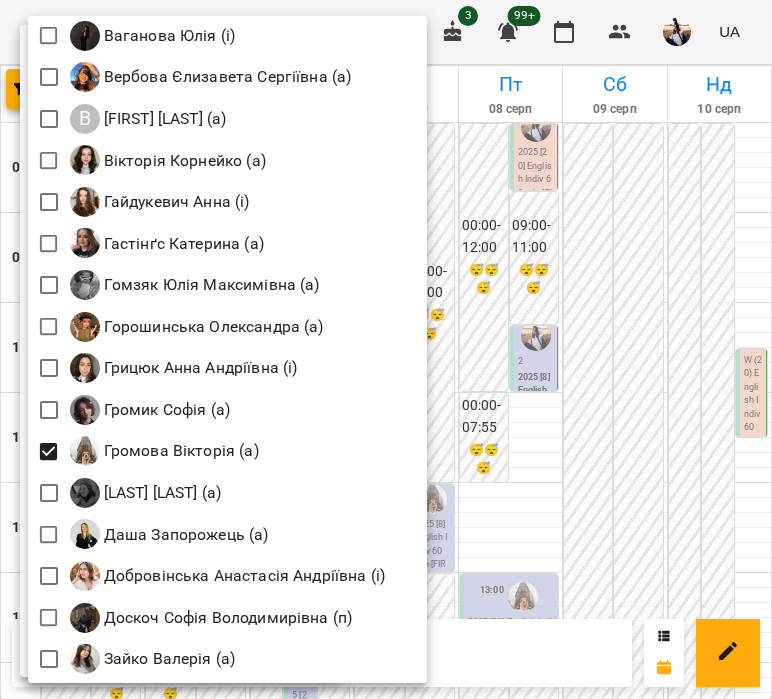 click at bounding box center [386, 349] 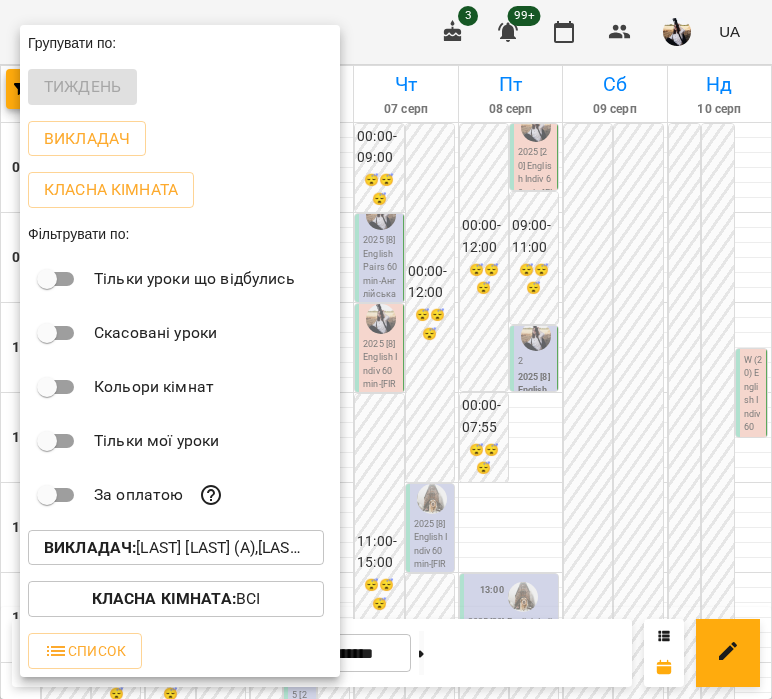 click at bounding box center [386, 349] 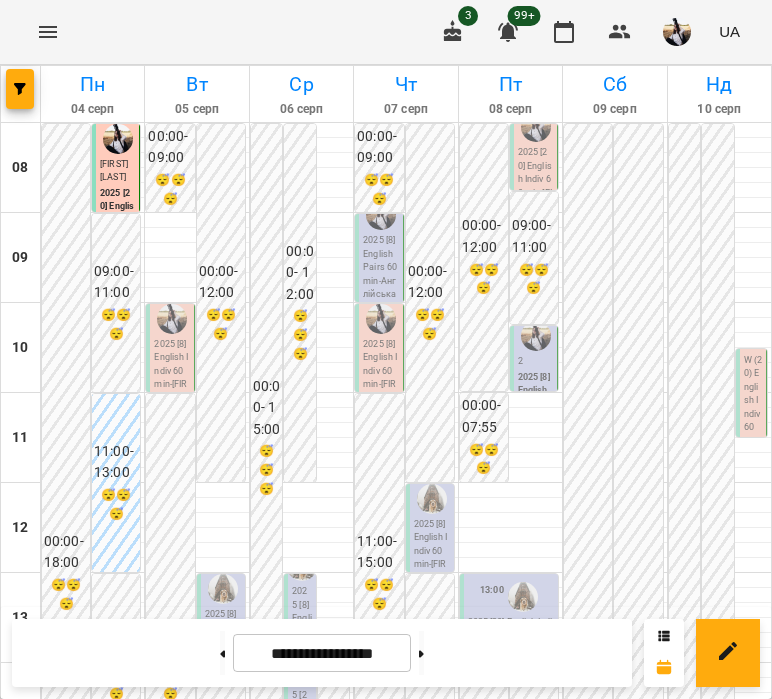 scroll, scrollTop: 60, scrollLeft: 0, axis: vertical 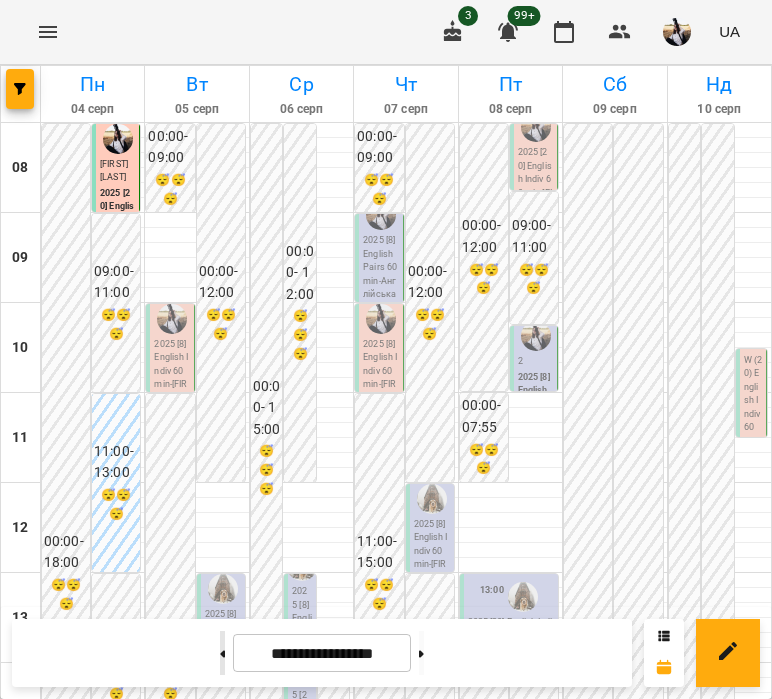 click at bounding box center [222, 653] 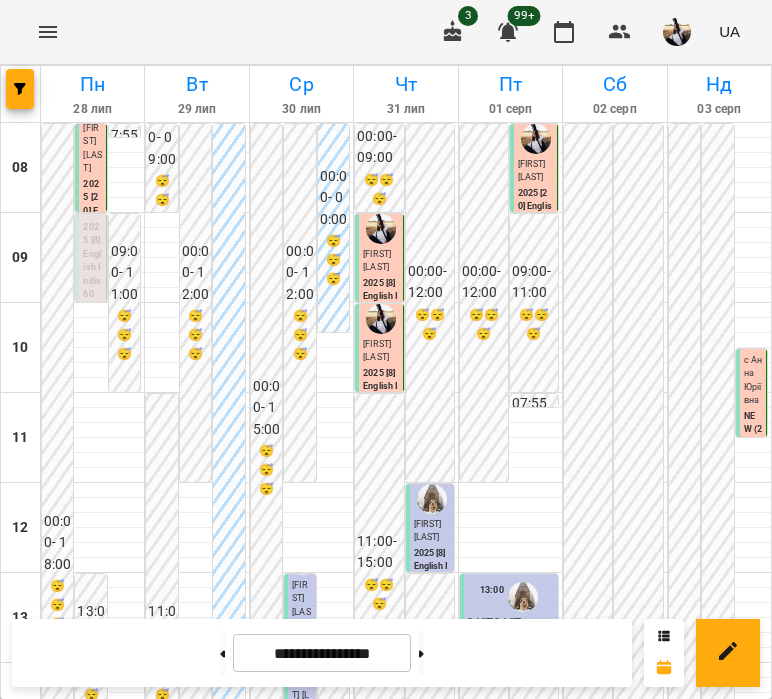 scroll, scrollTop: 0, scrollLeft: 0, axis: both 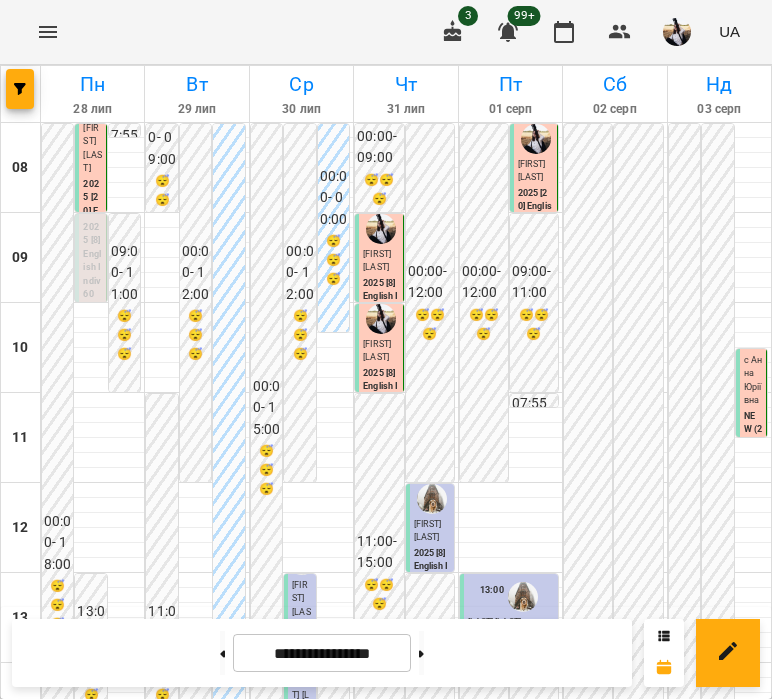 click on "2025 [8] English Indiv 60 min" at bounding box center [277, 1114] 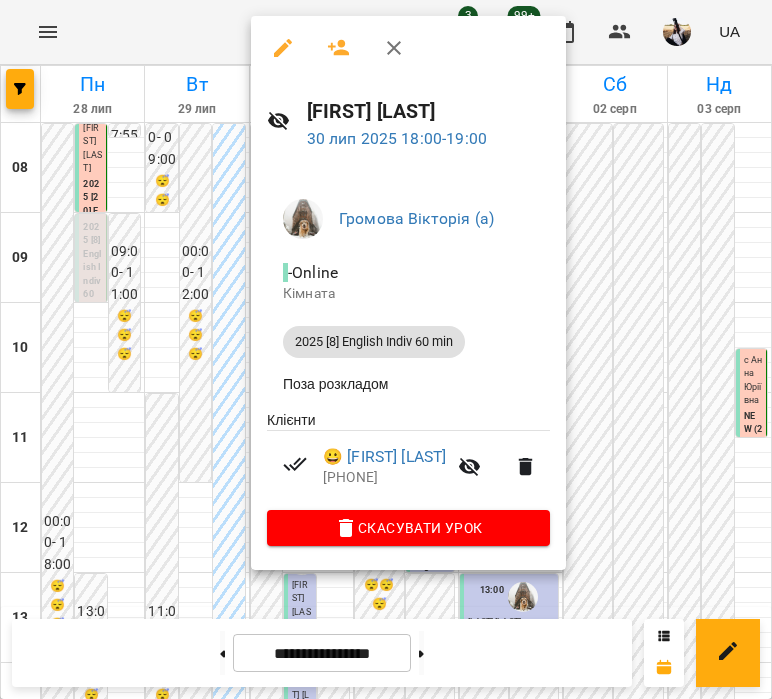 click at bounding box center (386, 349) 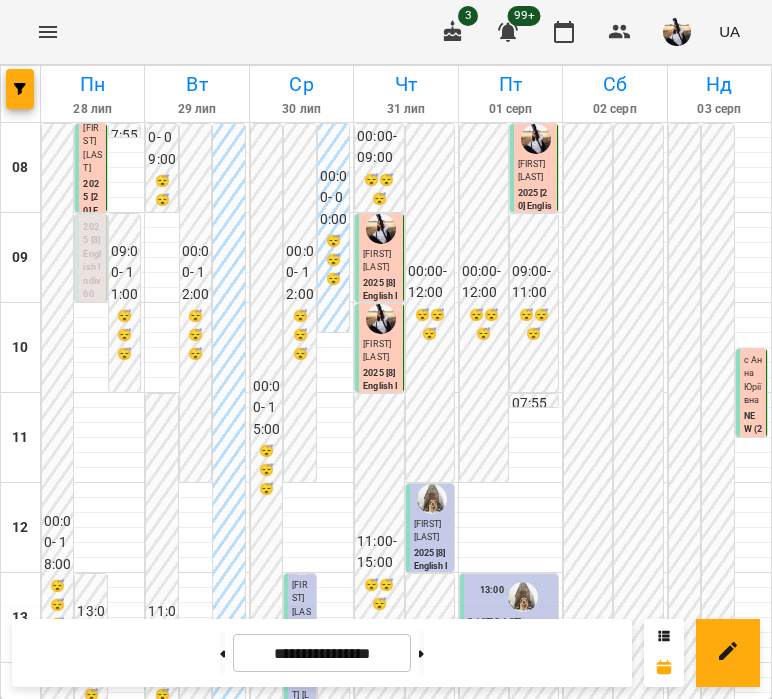 scroll, scrollTop: 0, scrollLeft: 0, axis: both 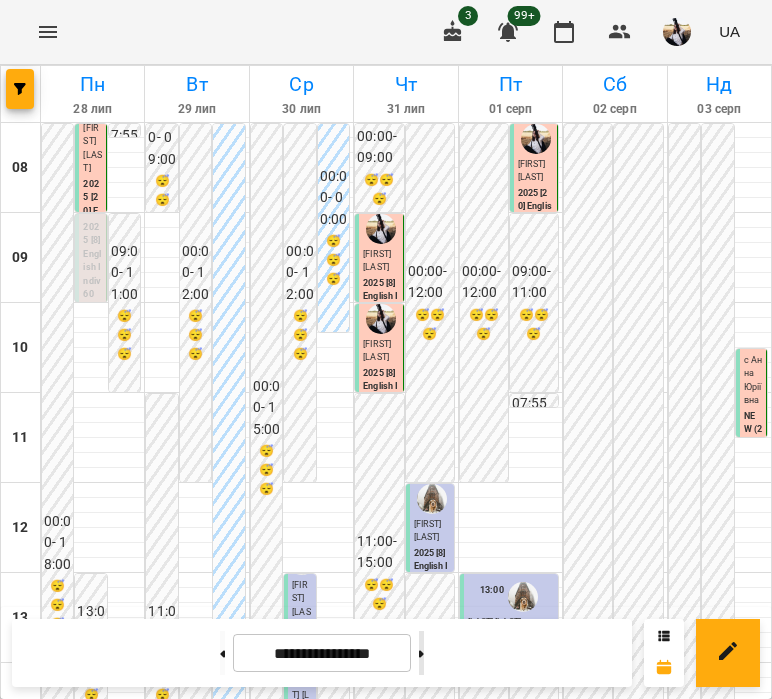 click at bounding box center (421, 653) 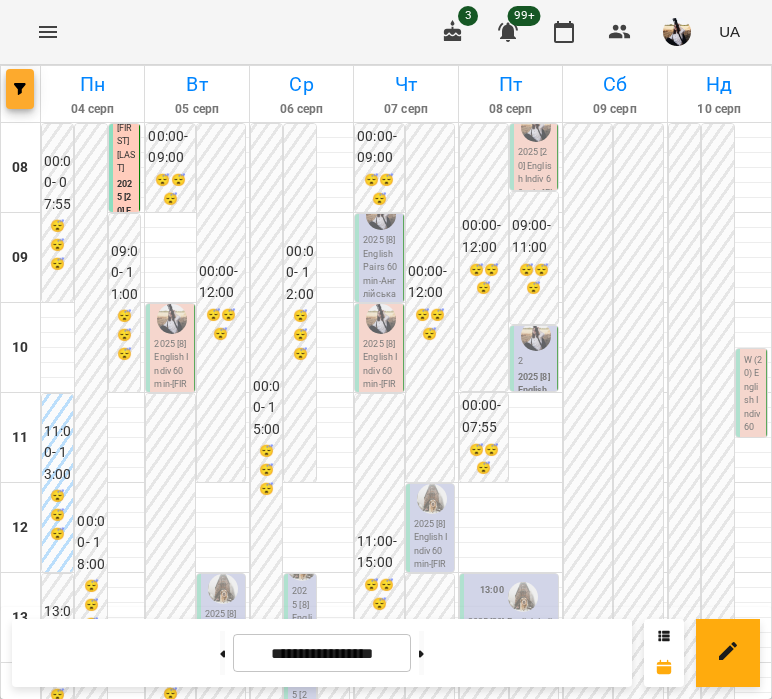 click 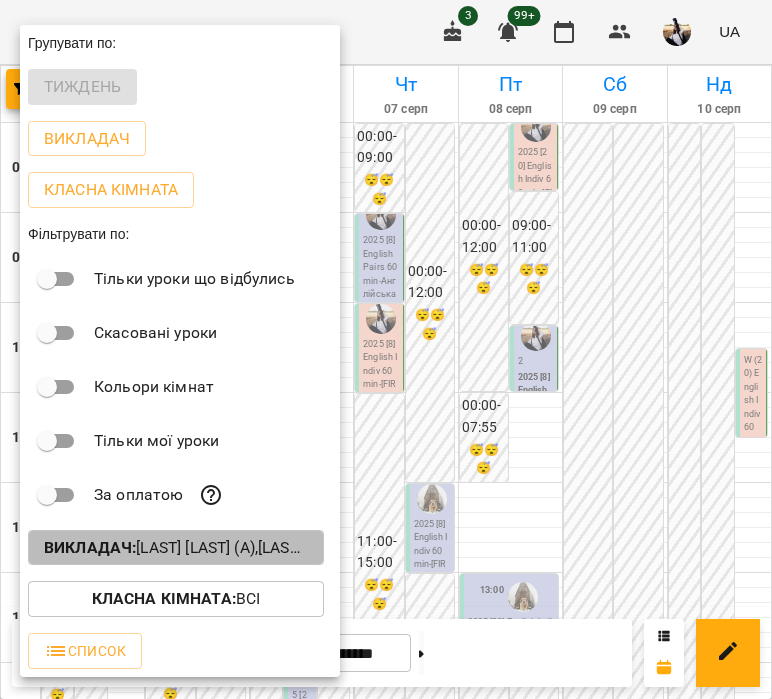 click on "Викладач :  [LAST] [LAST] (а),[LAST] [LAST] [LAST] (а)" at bounding box center (176, 548) 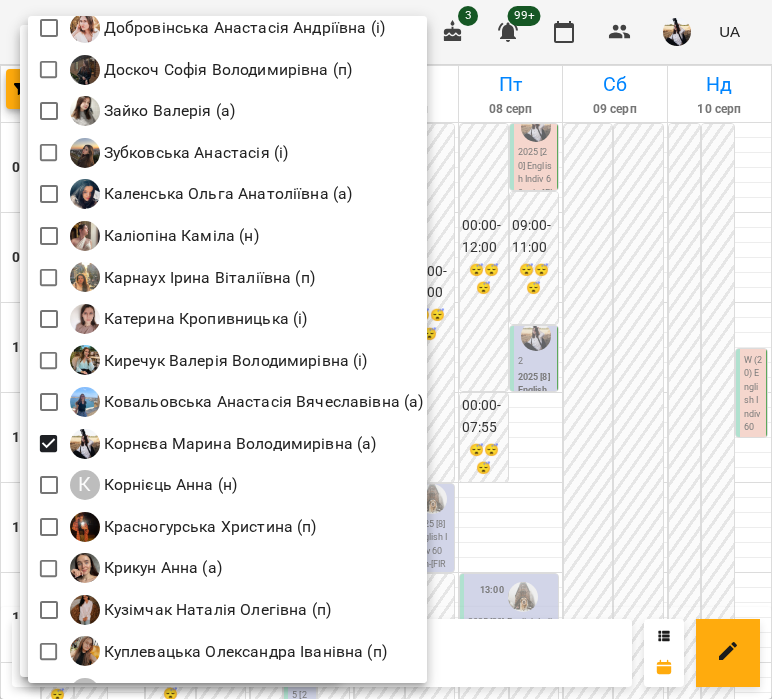 scroll, scrollTop: 1140, scrollLeft: 0, axis: vertical 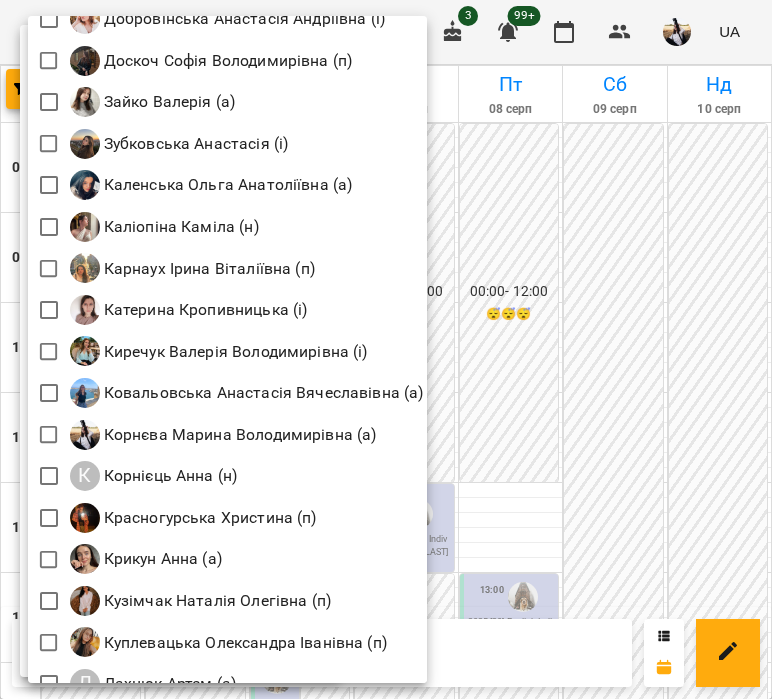 click at bounding box center (386, 349) 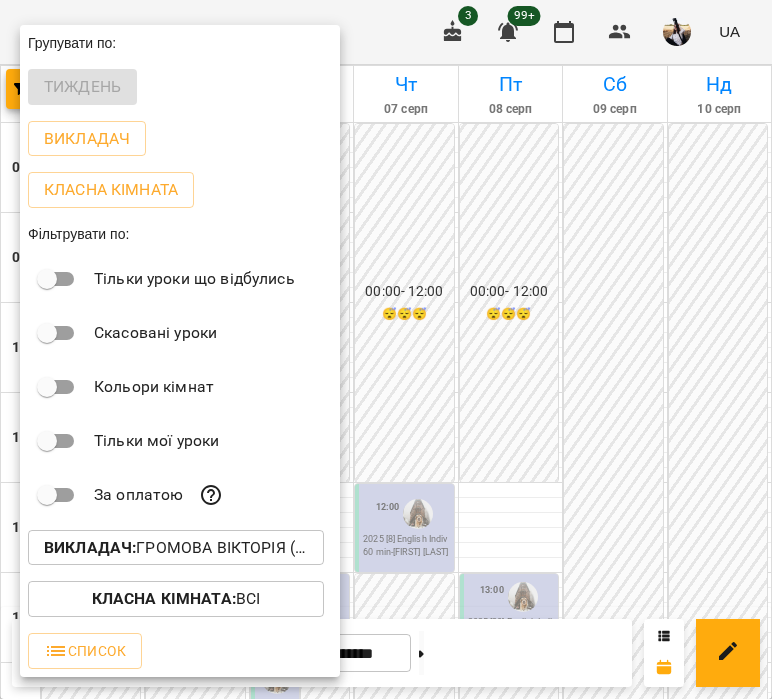 click at bounding box center (386, 349) 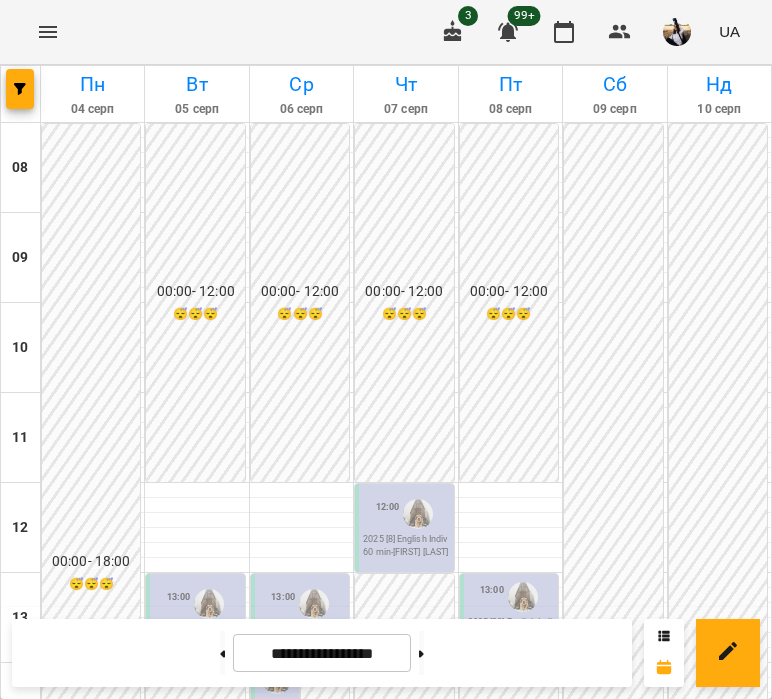 scroll, scrollTop: 833, scrollLeft: 0, axis: vertical 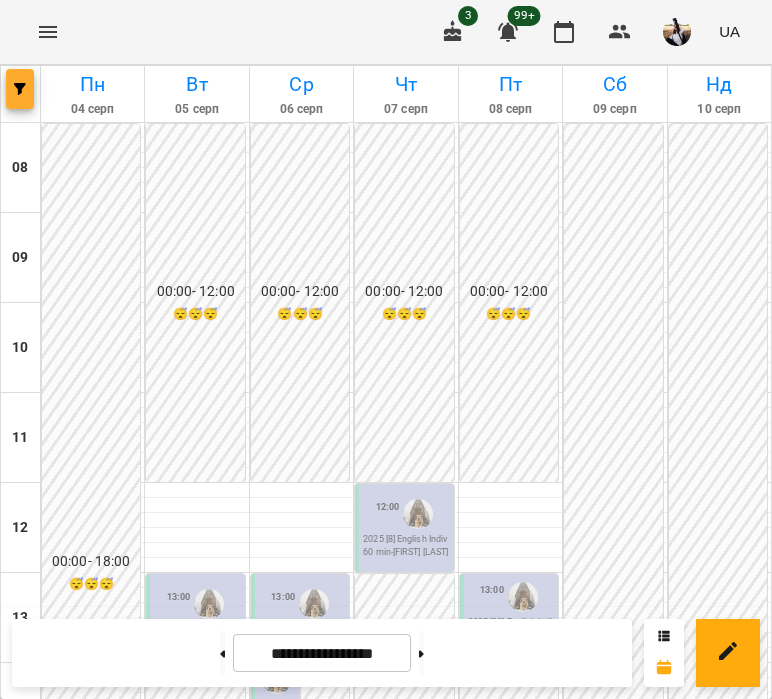 click 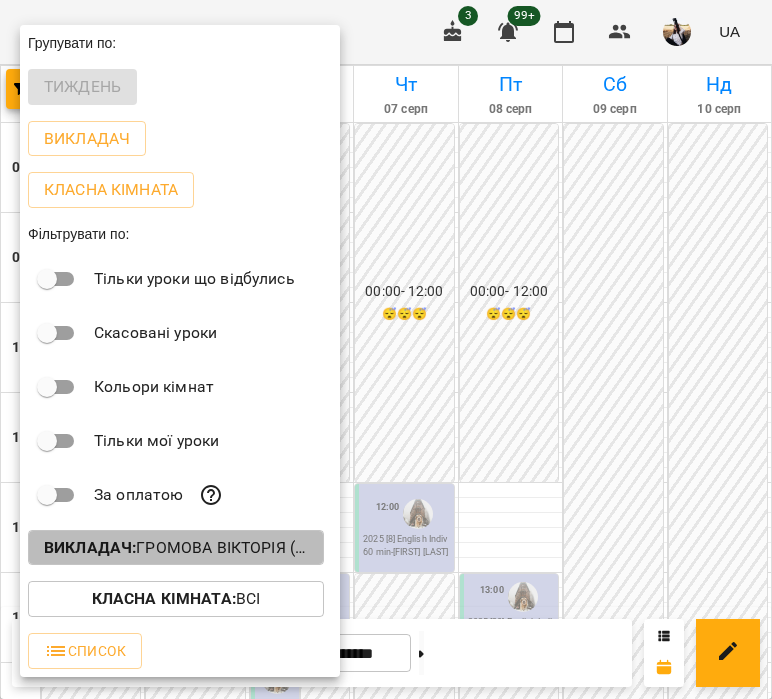 click on "Викладач :" at bounding box center [90, 547] 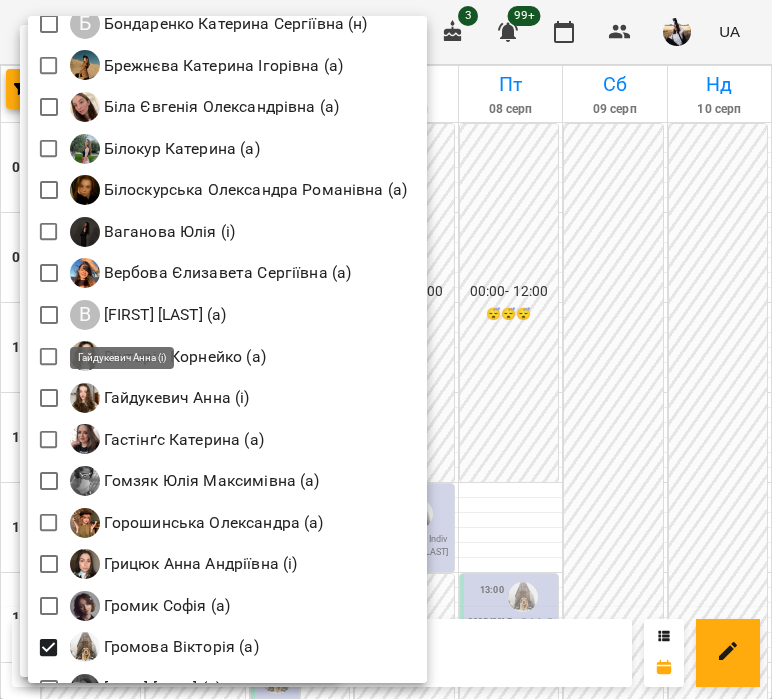 scroll, scrollTop: 0, scrollLeft: 0, axis: both 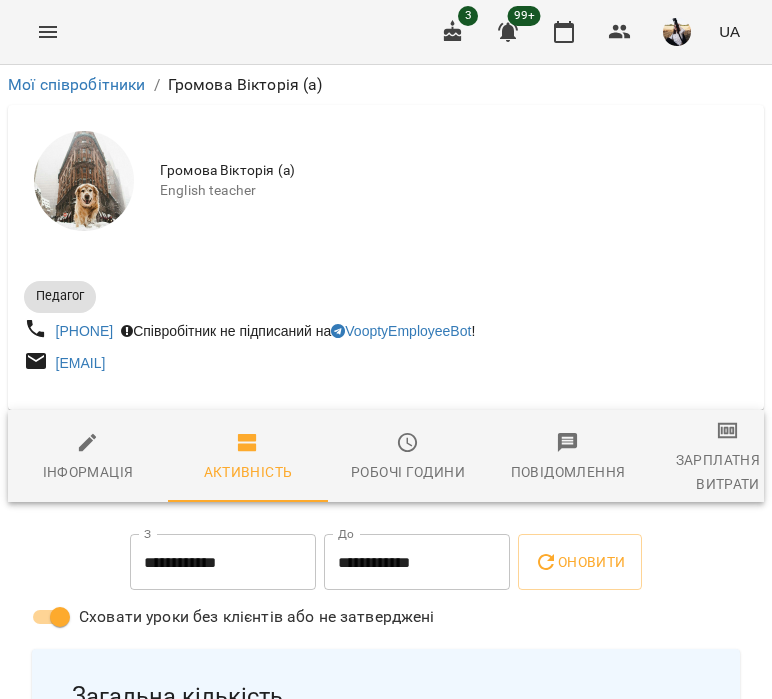 click 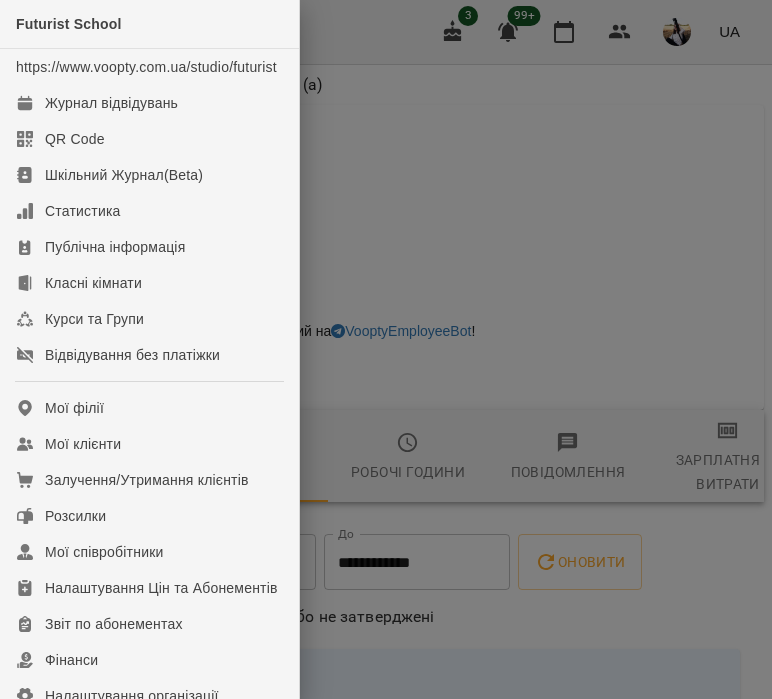 click at bounding box center (386, 349) 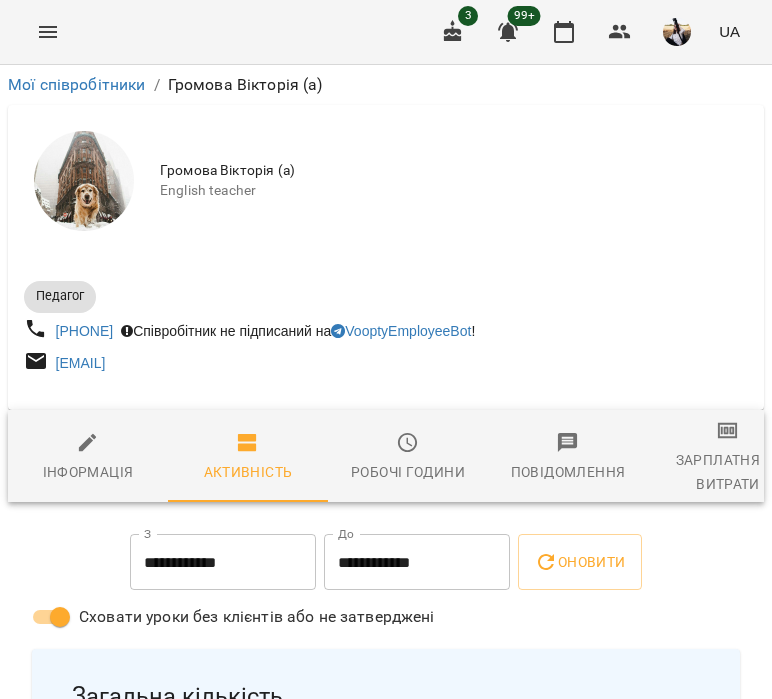 click on "Мої співробітники" at bounding box center [77, 85] 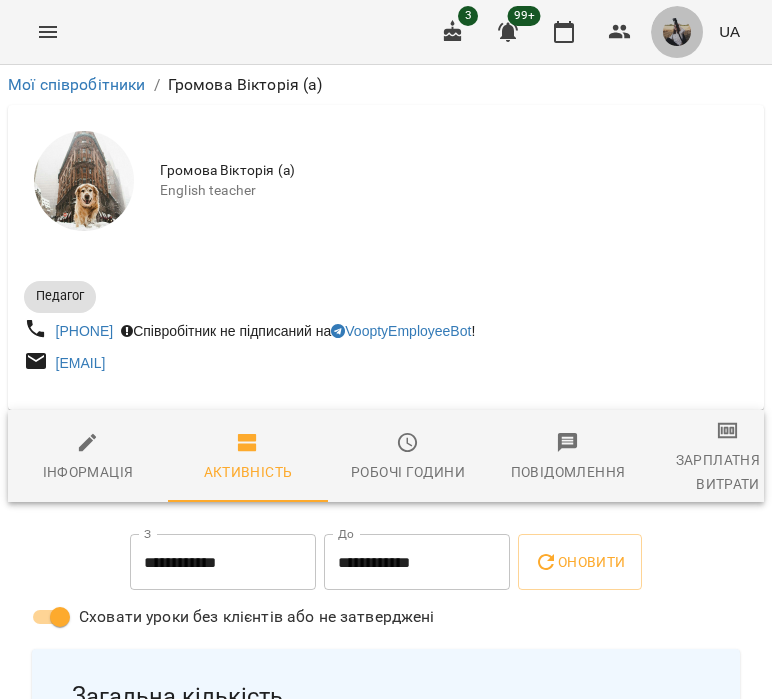 click at bounding box center [677, 32] 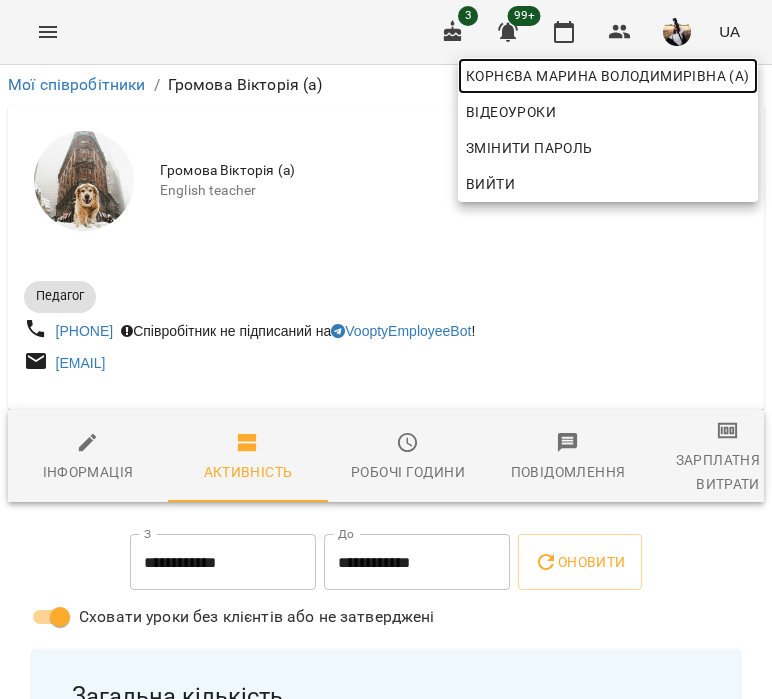 click on "Корнєва Марина Володимирівна (а)" at bounding box center (608, 76) 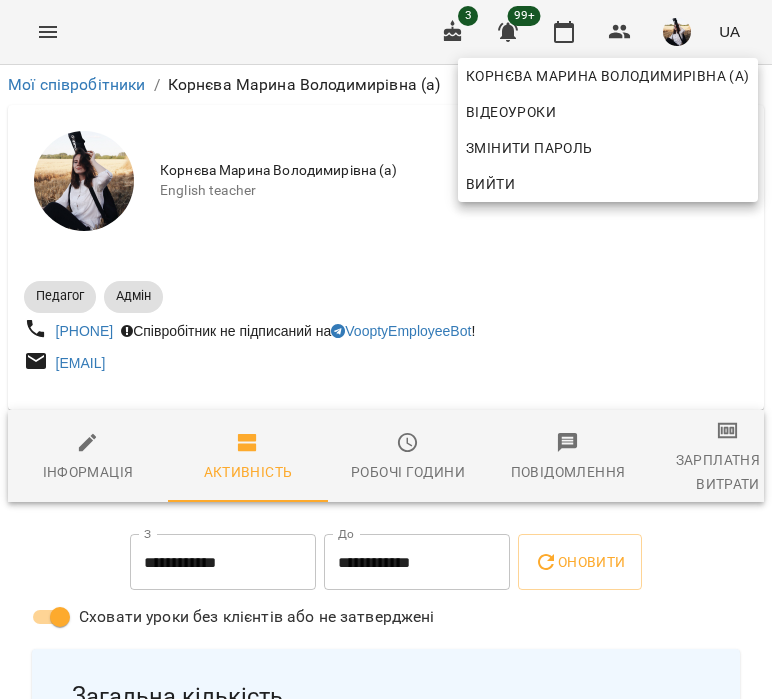 click at bounding box center (386, 349) 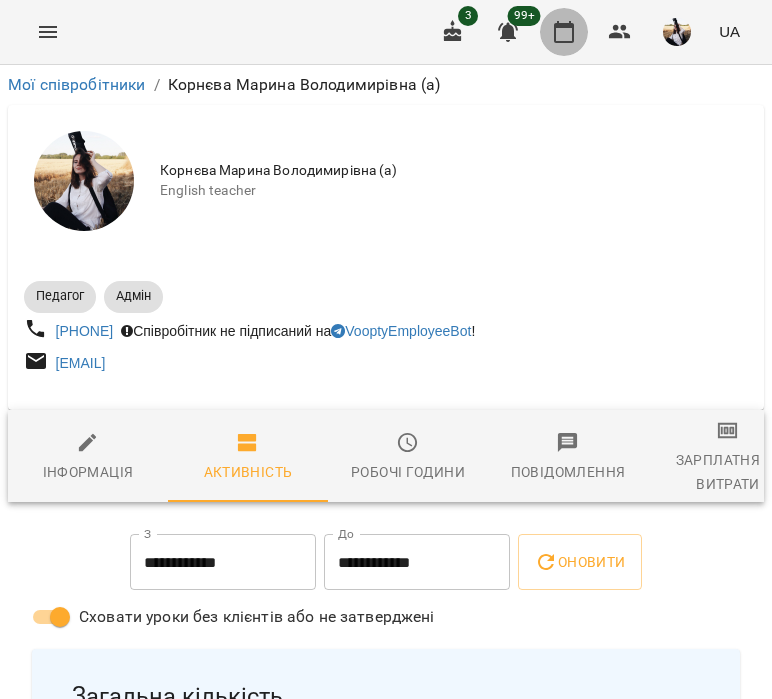 click 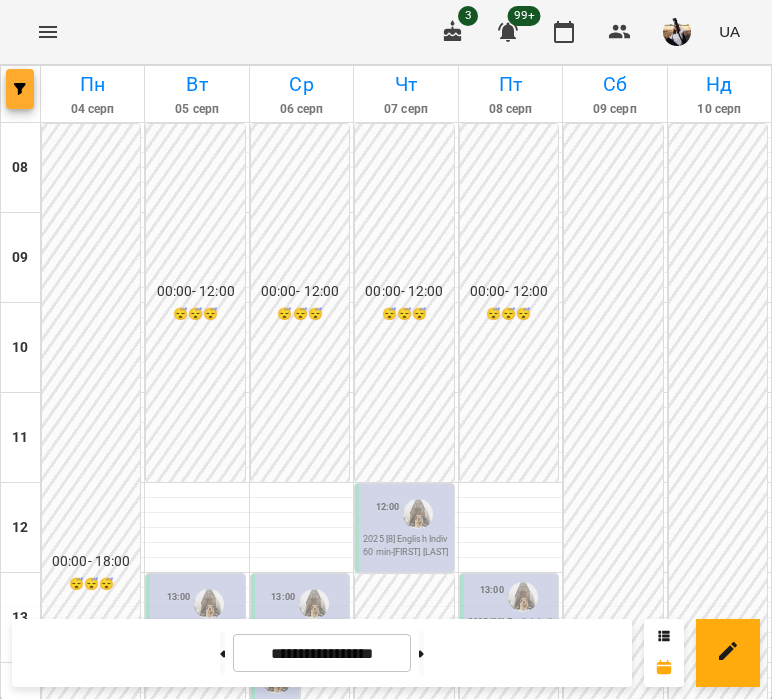 click at bounding box center [20, 89] 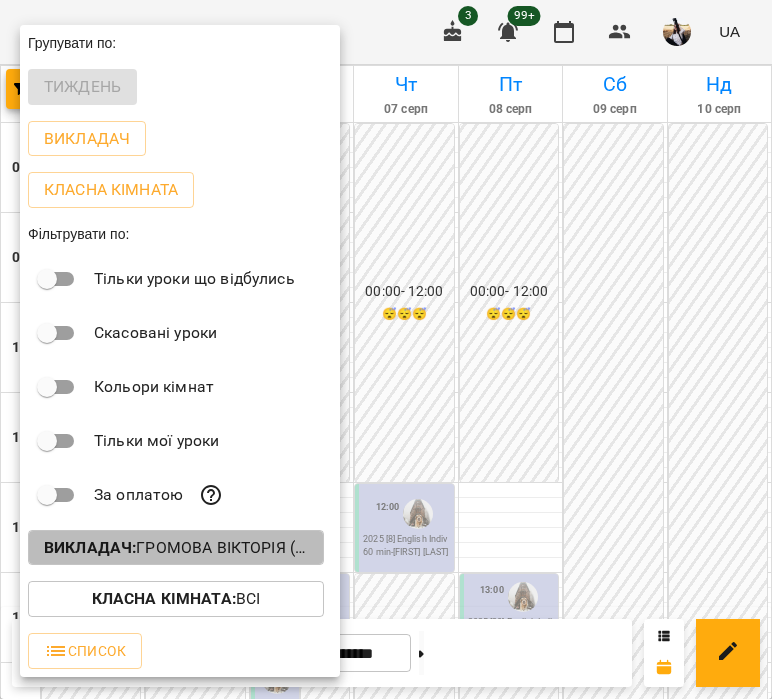 click on "Викладач :  [LAST] [LAST] (а)" at bounding box center [176, 548] 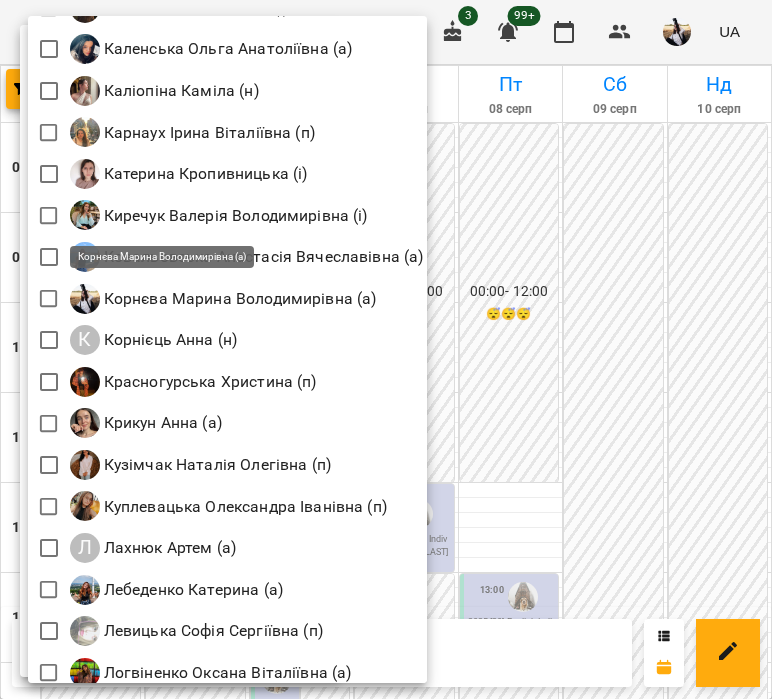 scroll, scrollTop: 1278, scrollLeft: 0, axis: vertical 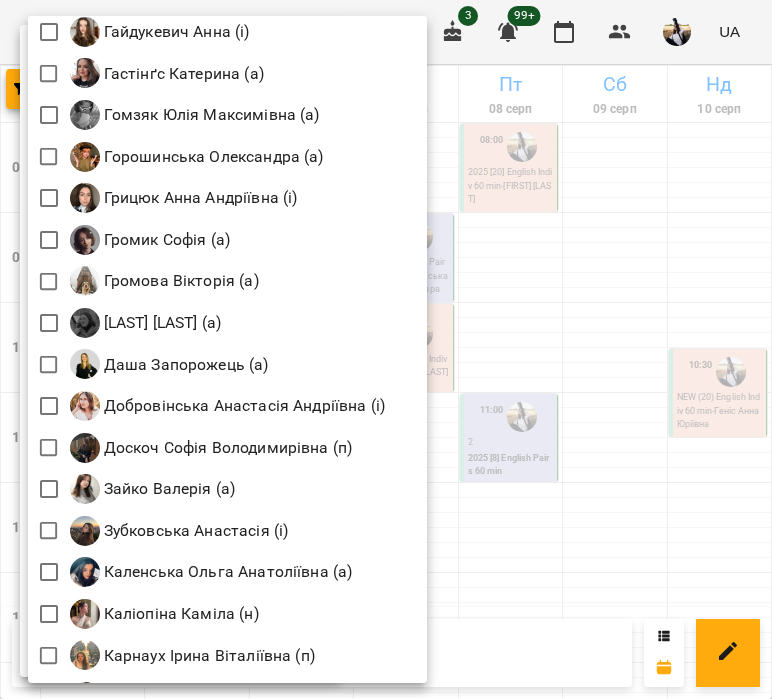 click at bounding box center [386, 349] 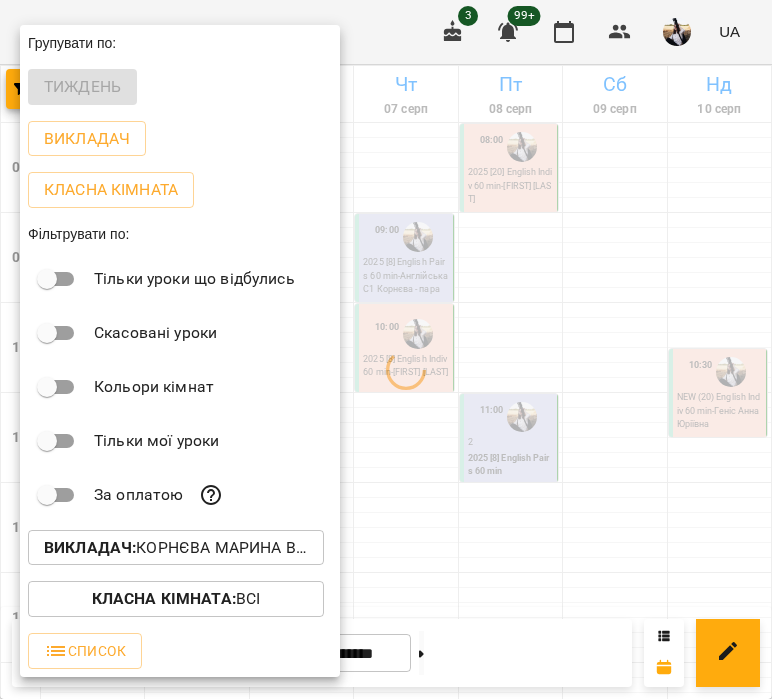 click at bounding box center [386, 349] 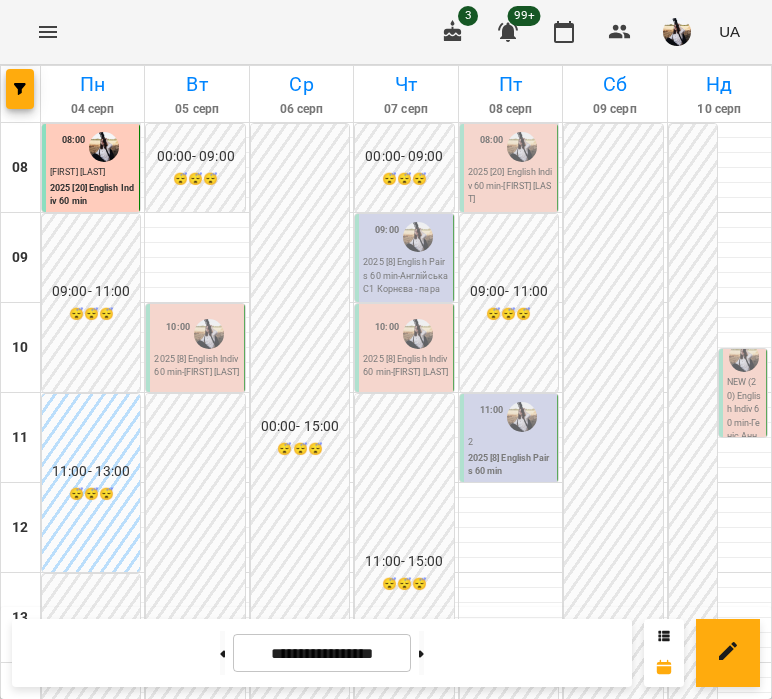 scroll, scrollTop: 0, scrollLeft: 0, axis: both 